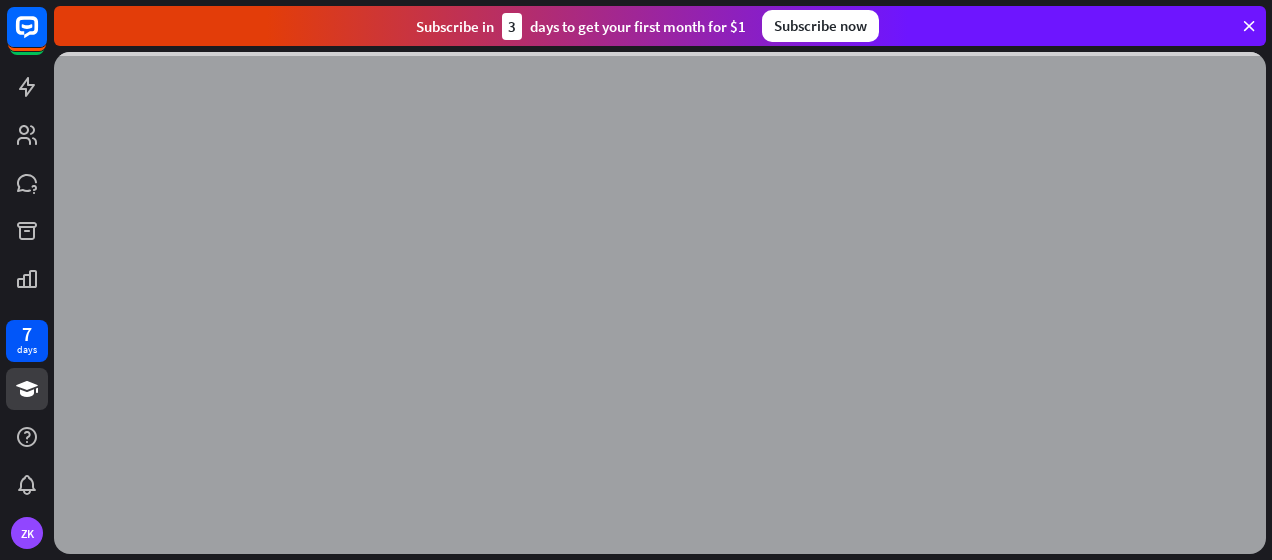 scroll, scrollTop: 0, scrollLeft: 0, axis: both 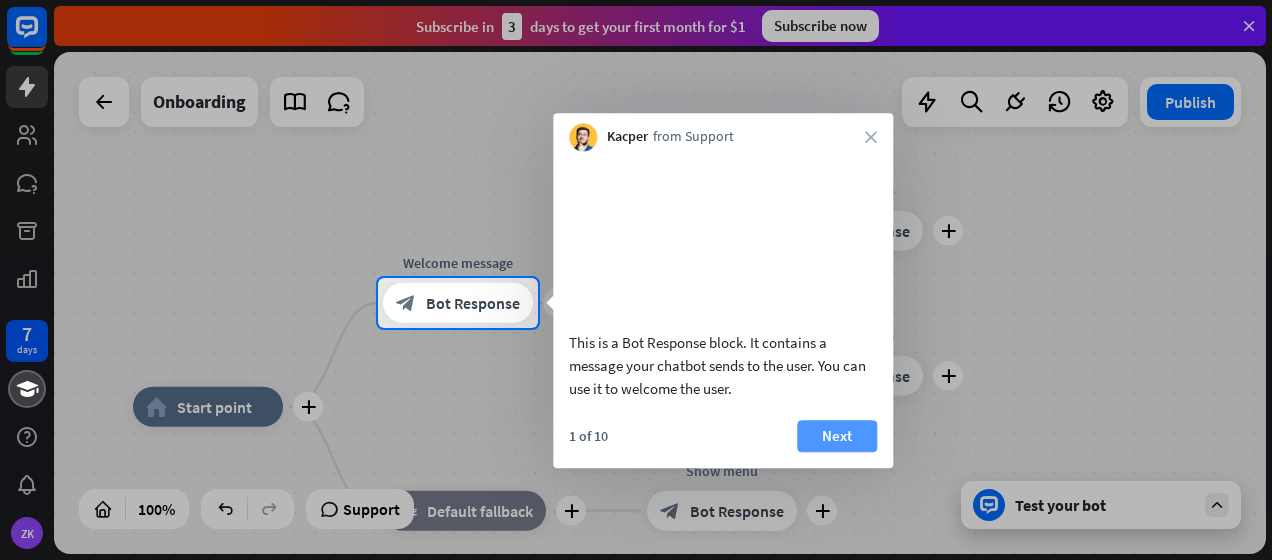 click on "Next" at bounding box center (837, 436) 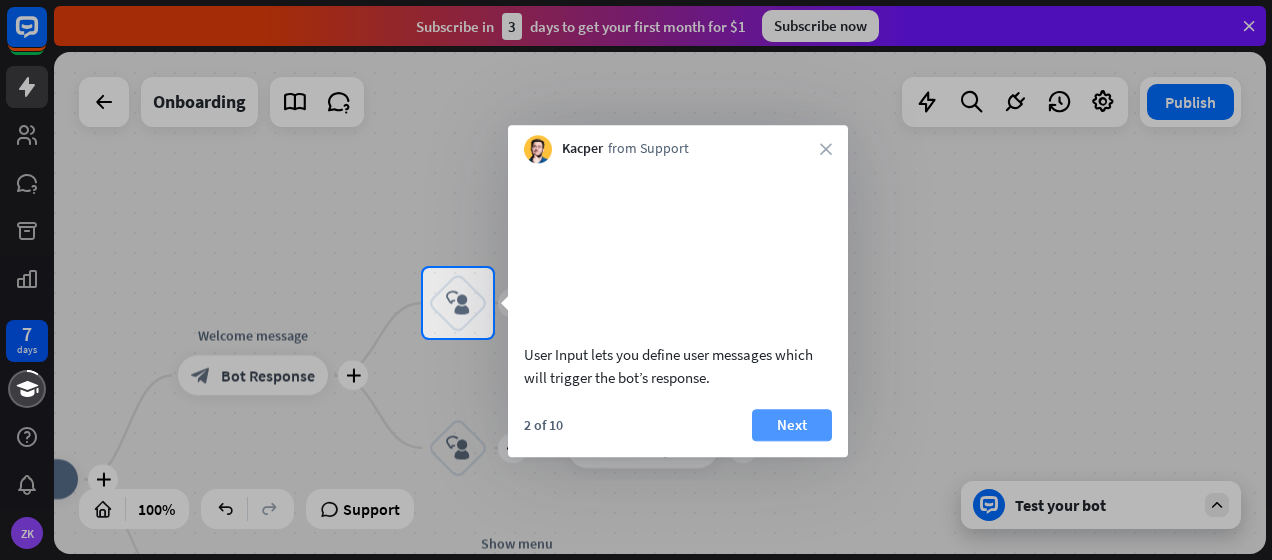 drag, startPoint x: 827, startPoint y: 468, endPoint x: 792, endPoint y: 452, distance: 38.483765 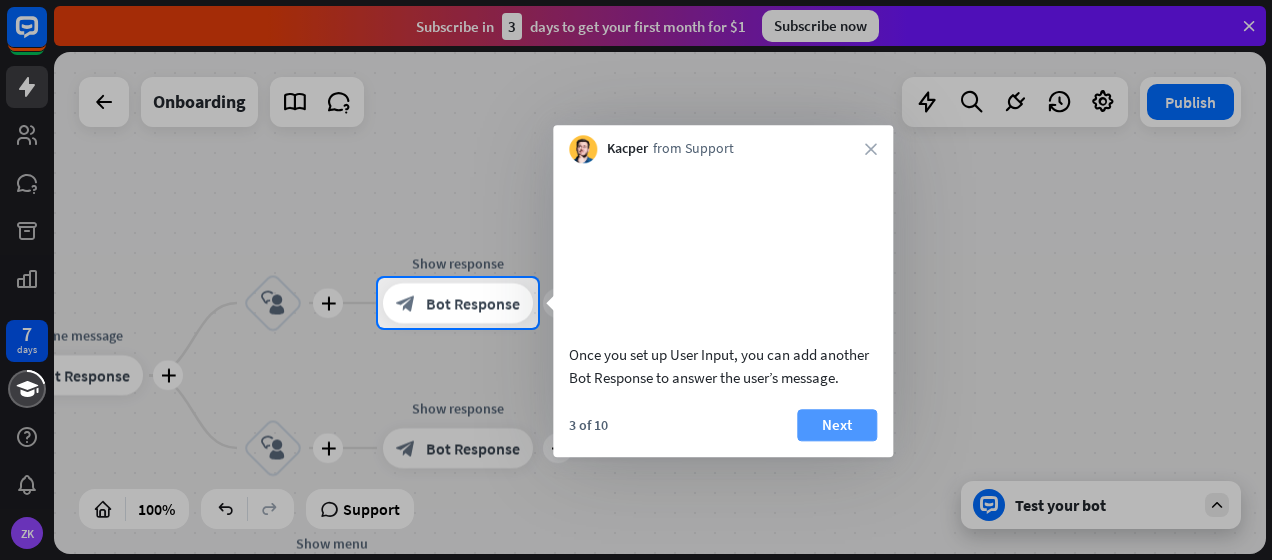 click on "Next" at bounding box center (837, 425) 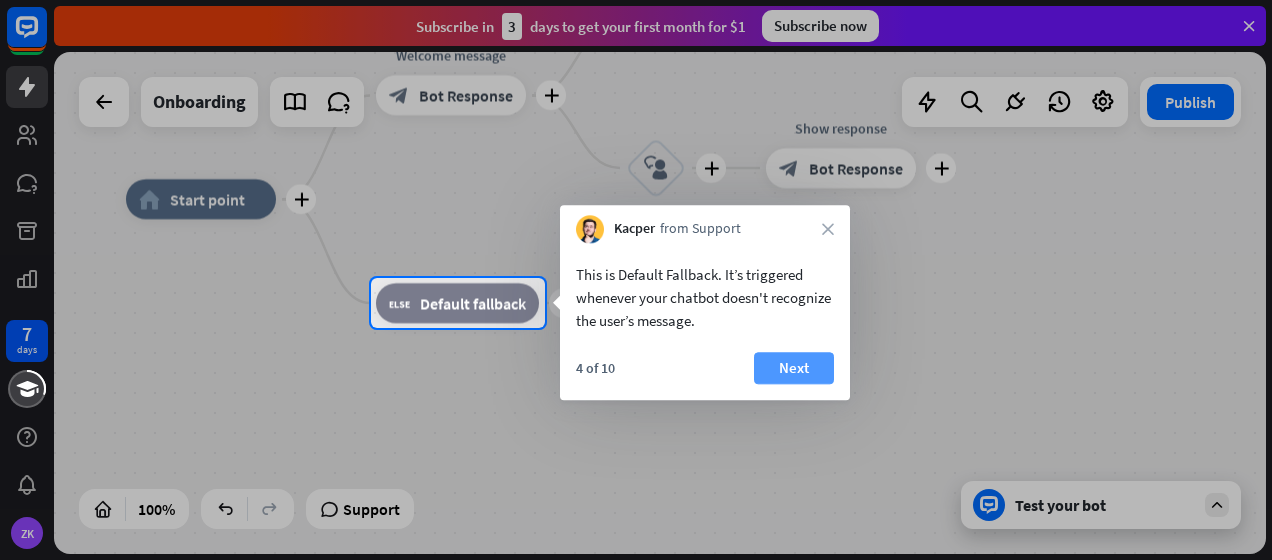 click on "Next" at bounding box center [794, 368] 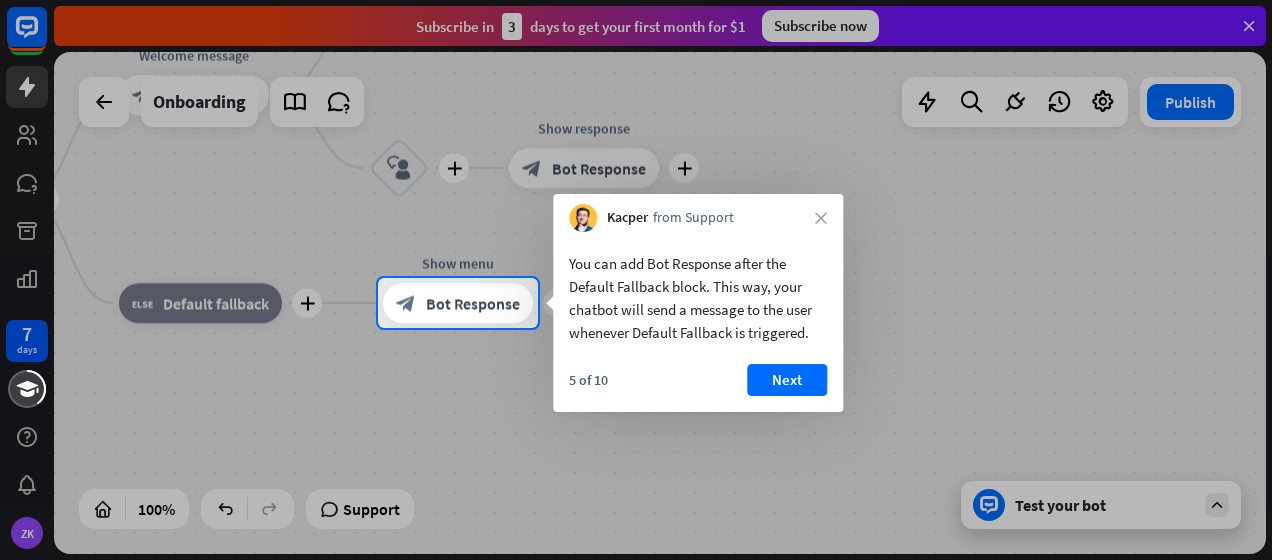 click on "Next" at bounding box center [787, 380] 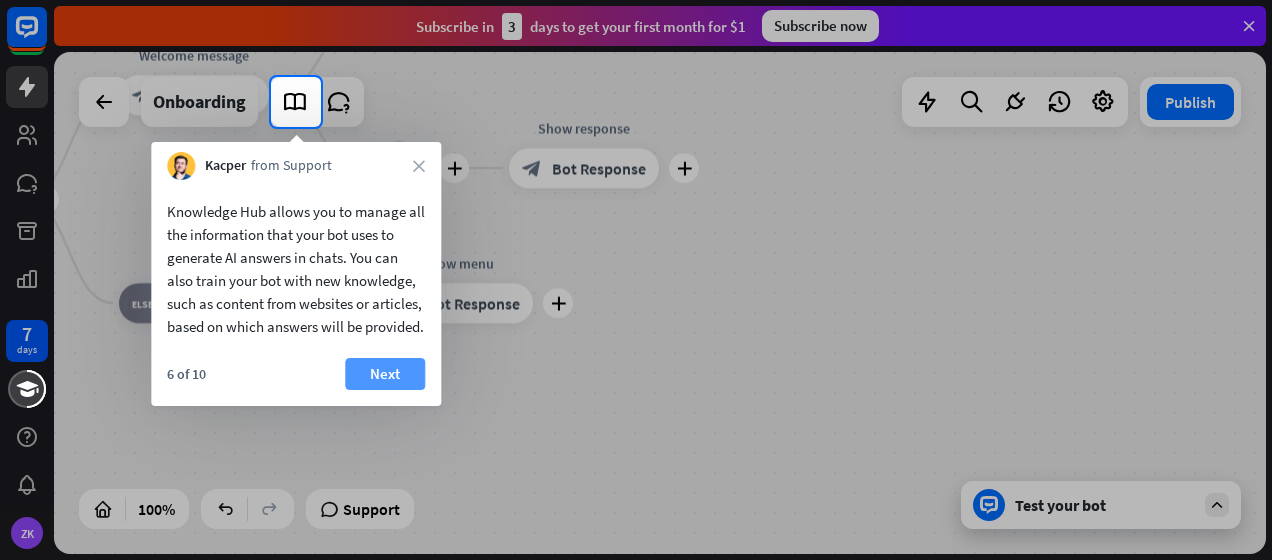 click on "Next" at bounding box center (385, 374) 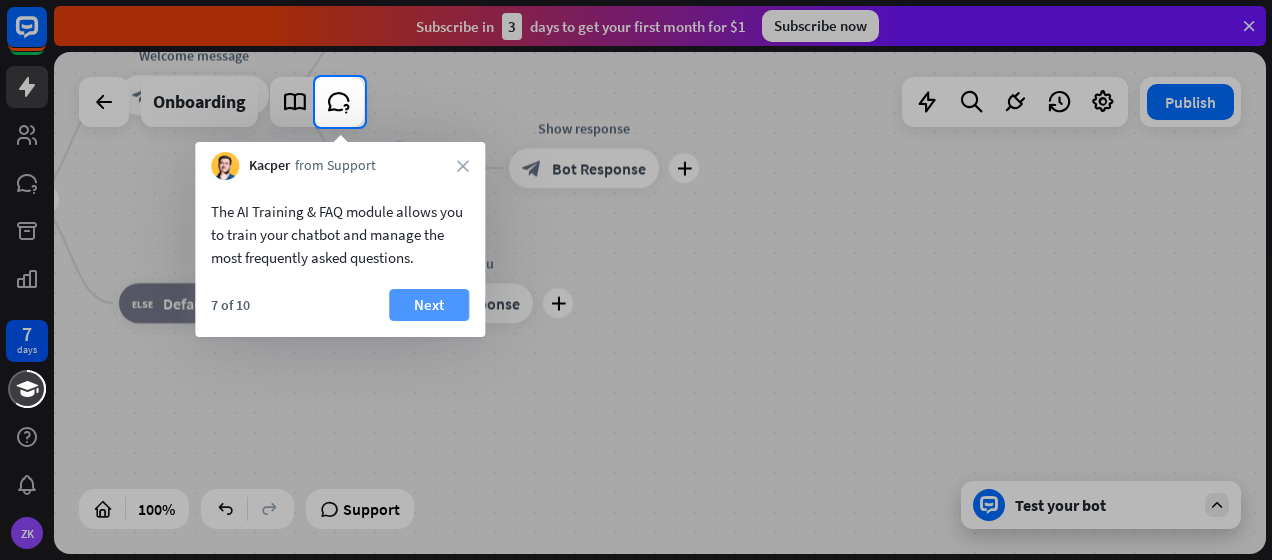 click on "Next" at bounding box center (429, 305) 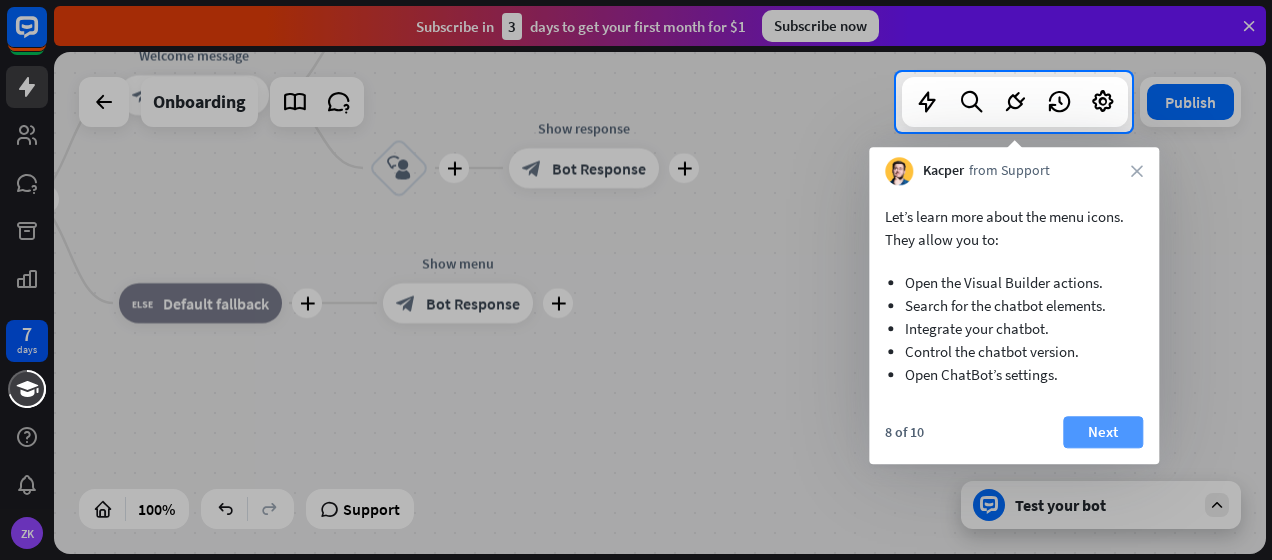 click on "Next" at bounding box center [1103, 432] 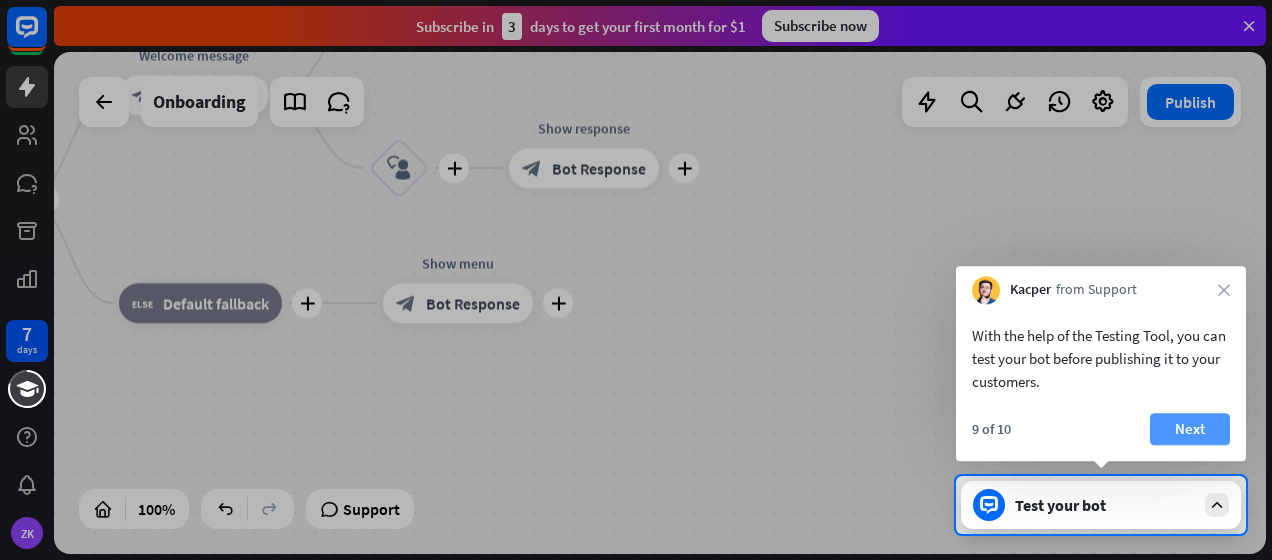 click on "Next" at bounding box center [1190, 429] 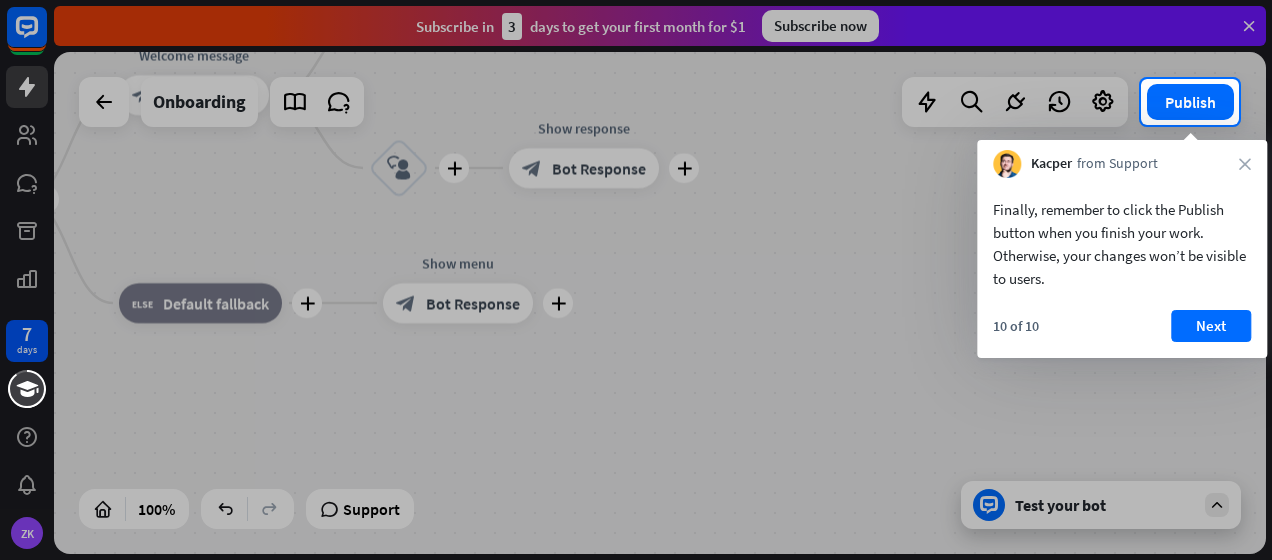 click on "10 of 10
Next" at bounding box center (1122, 334) 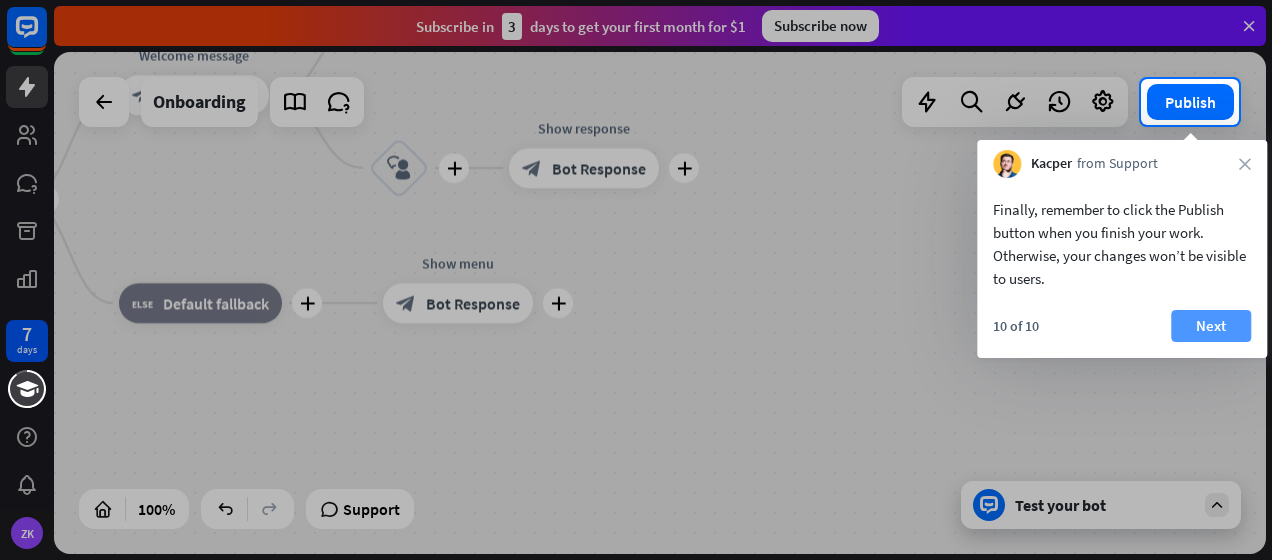 click on "Next" at bounding box center (1211, 326) 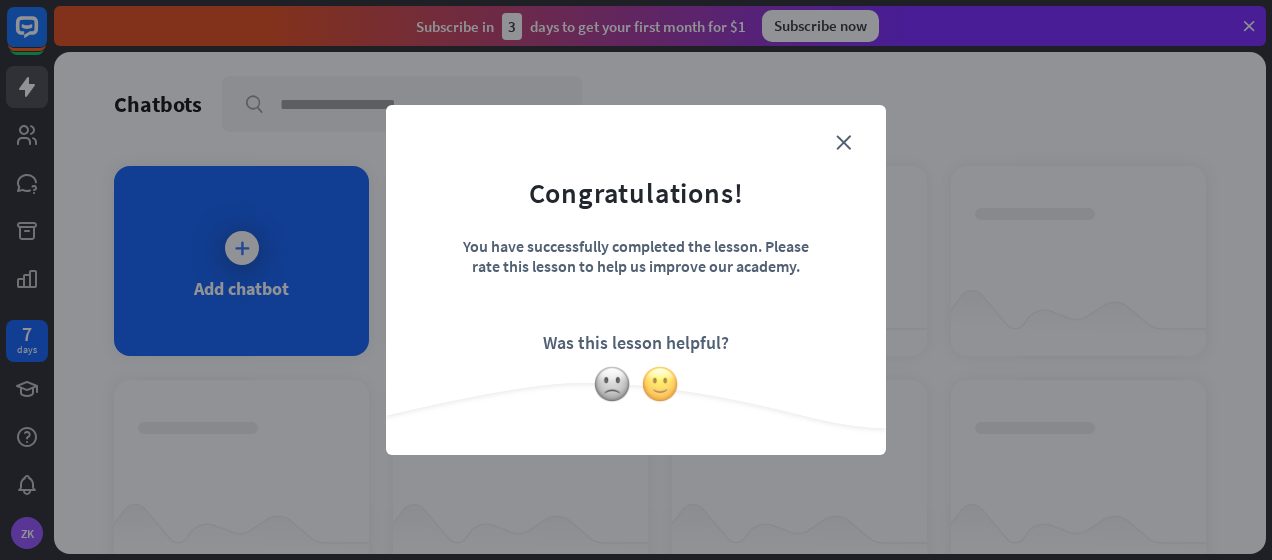 click at bounding box center (660, 384) 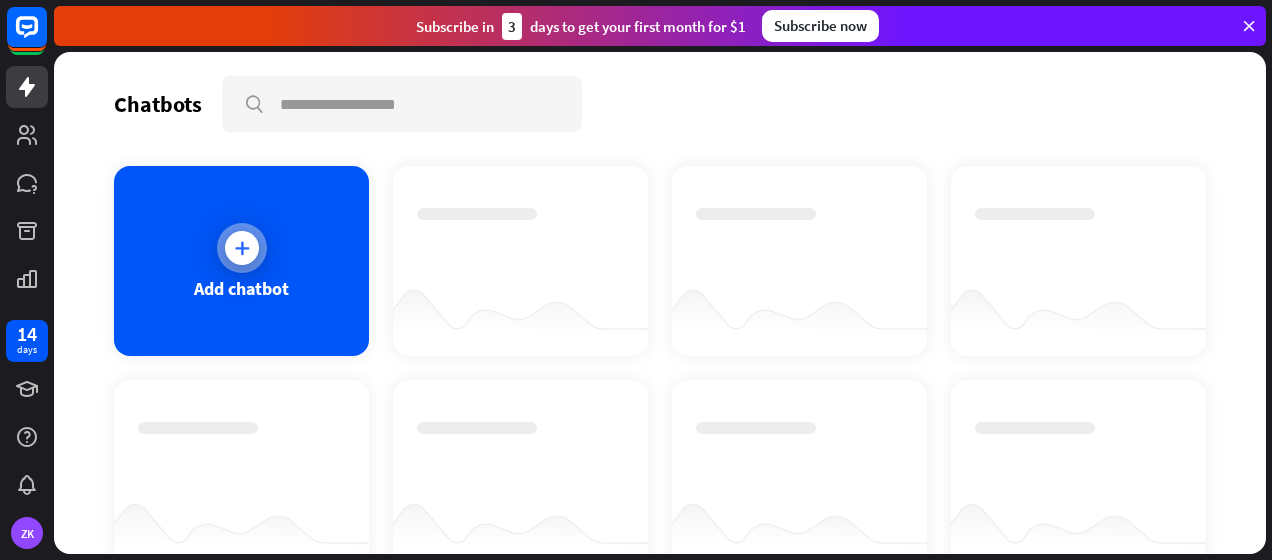 click at bounding box center (242, 248) 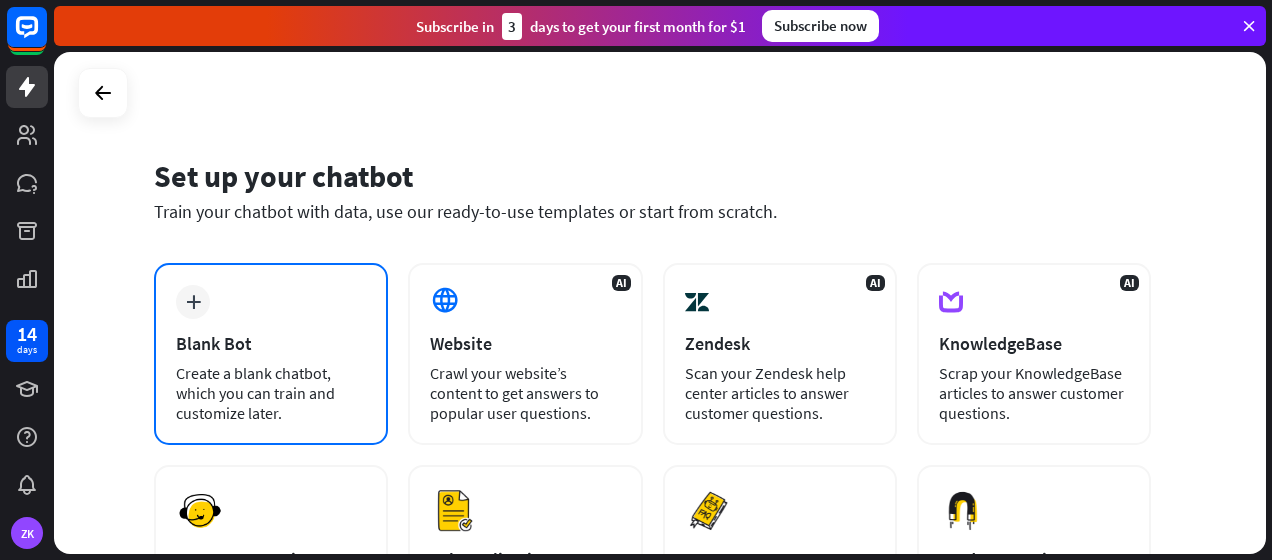 click on "Blank Bot" at bounding box center [271, 343] 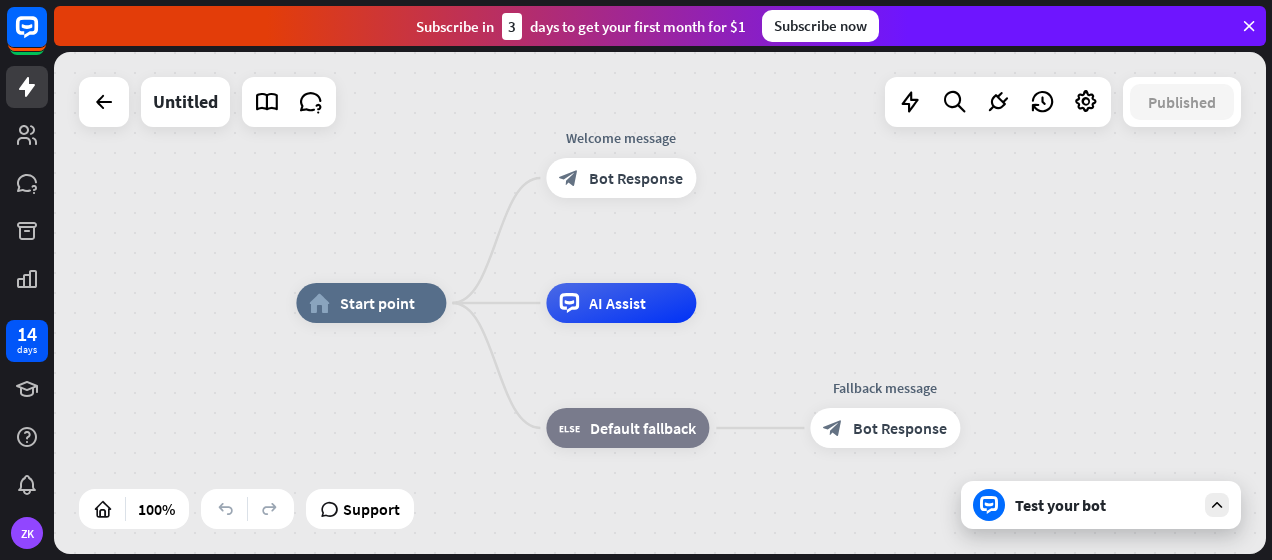 click on "Test your bot" at bounding box center [1105, 505] 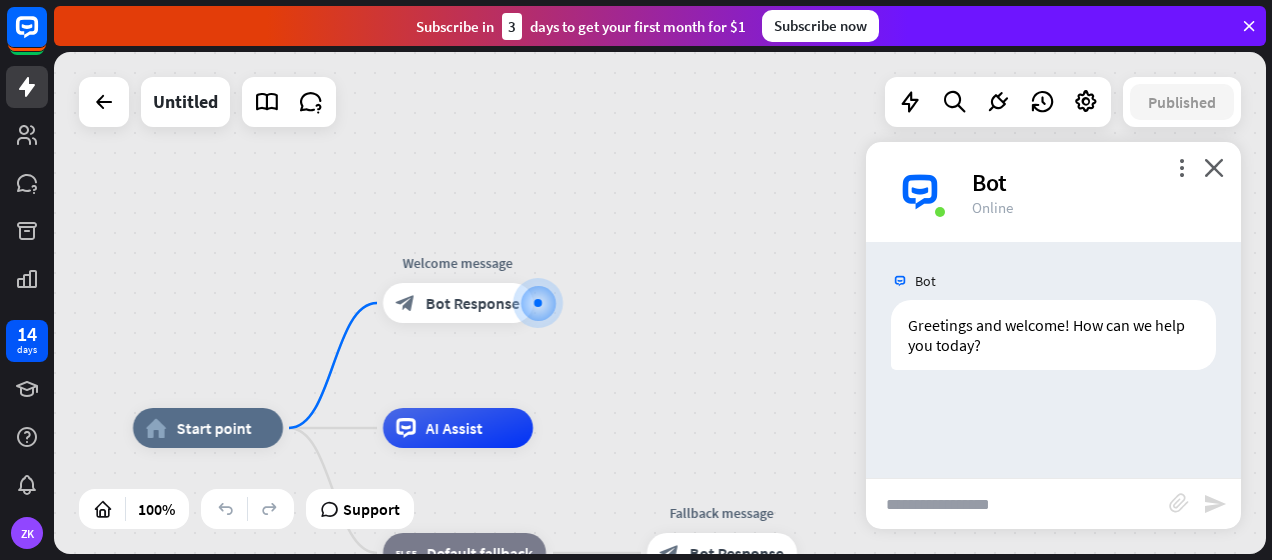 click at bounding box center (1017, 504) 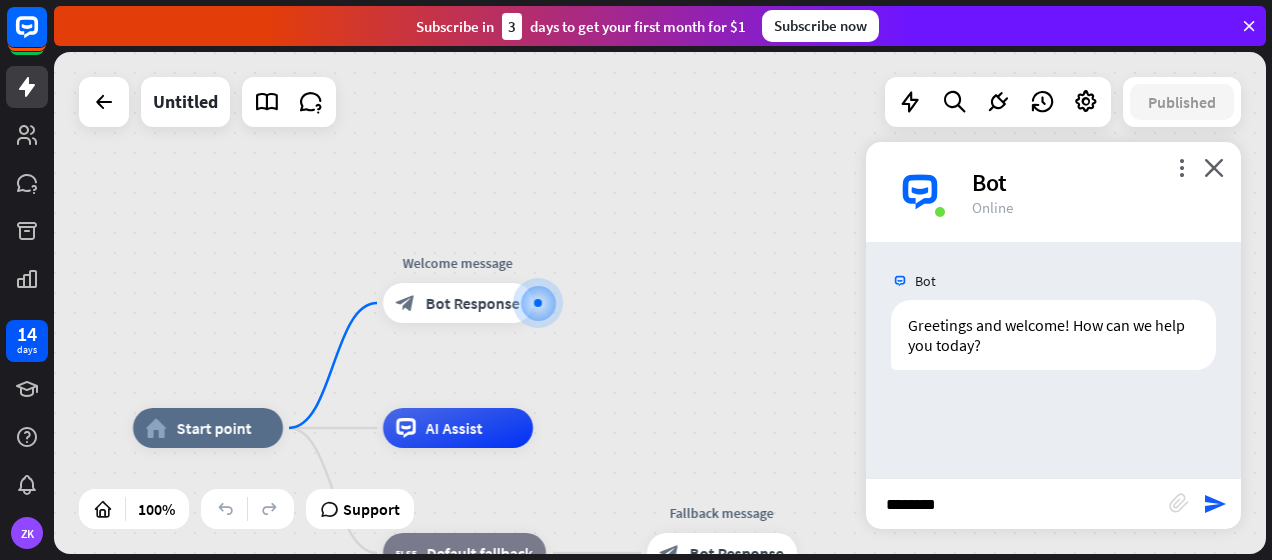 type on "*********" 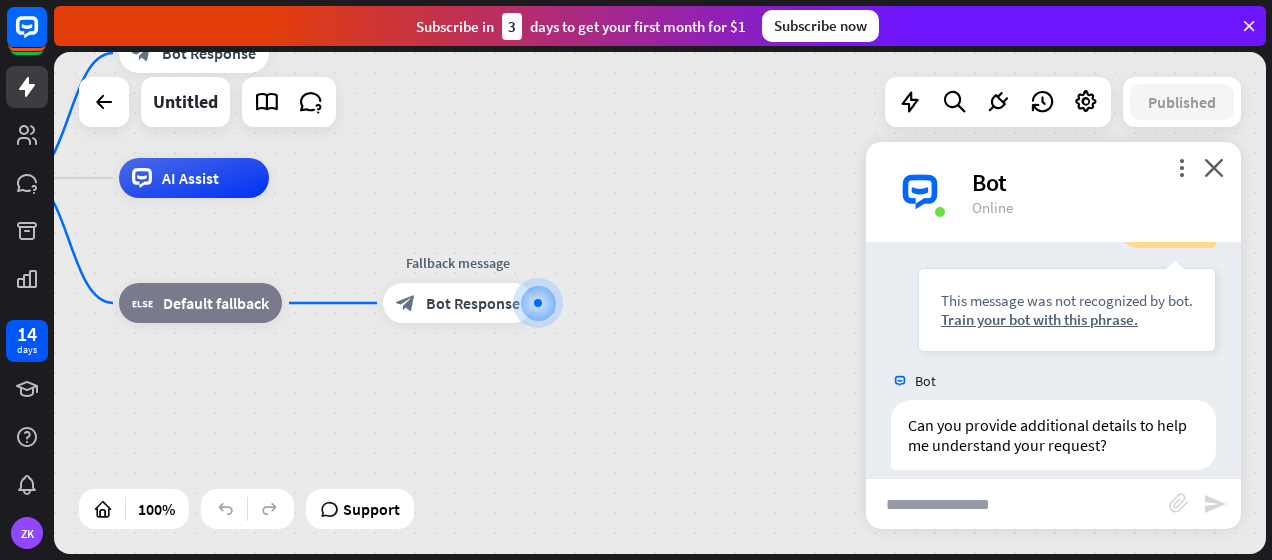 scroll, scrollTop: 240, scrollLeft: 0, axis: vertical 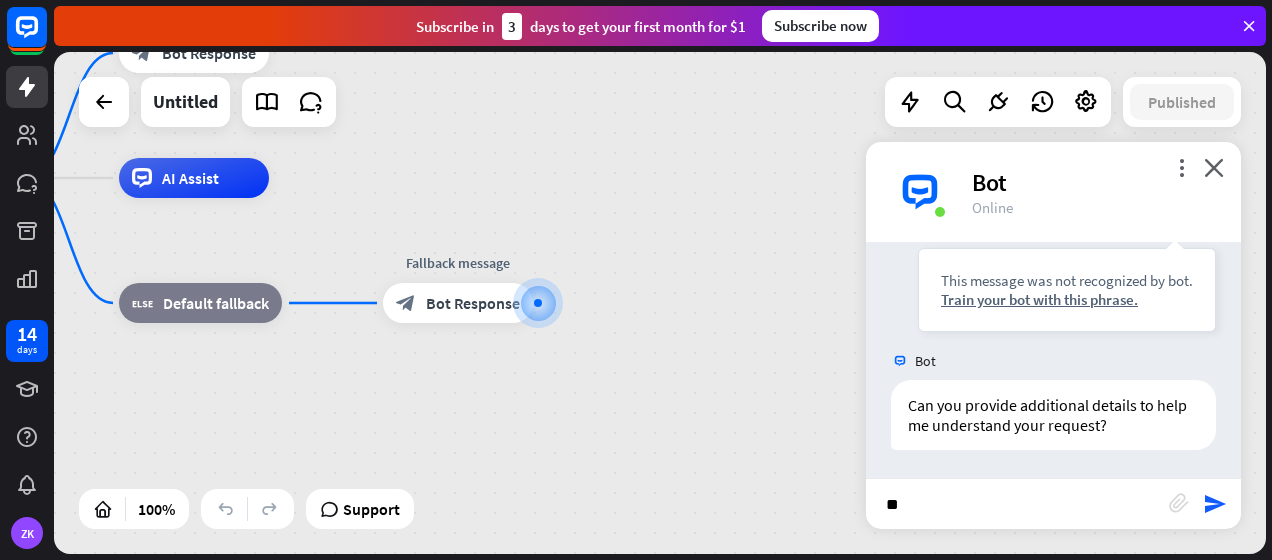 type on "*" 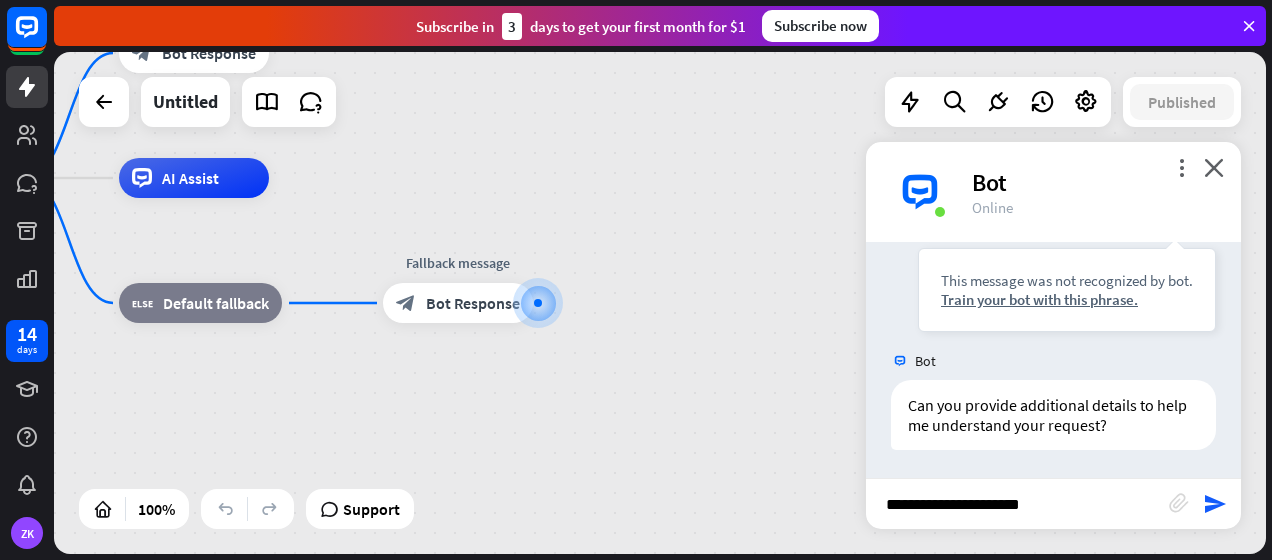 type on "**********" 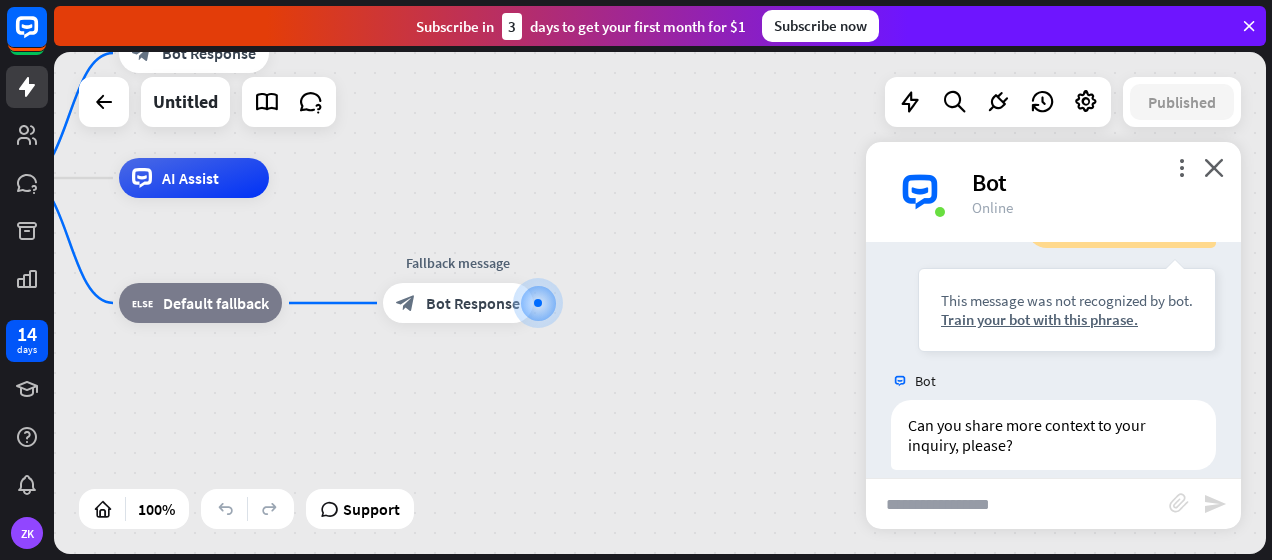 scroll, scrollTop: 560, scrollLeft: 0, axis: vertical 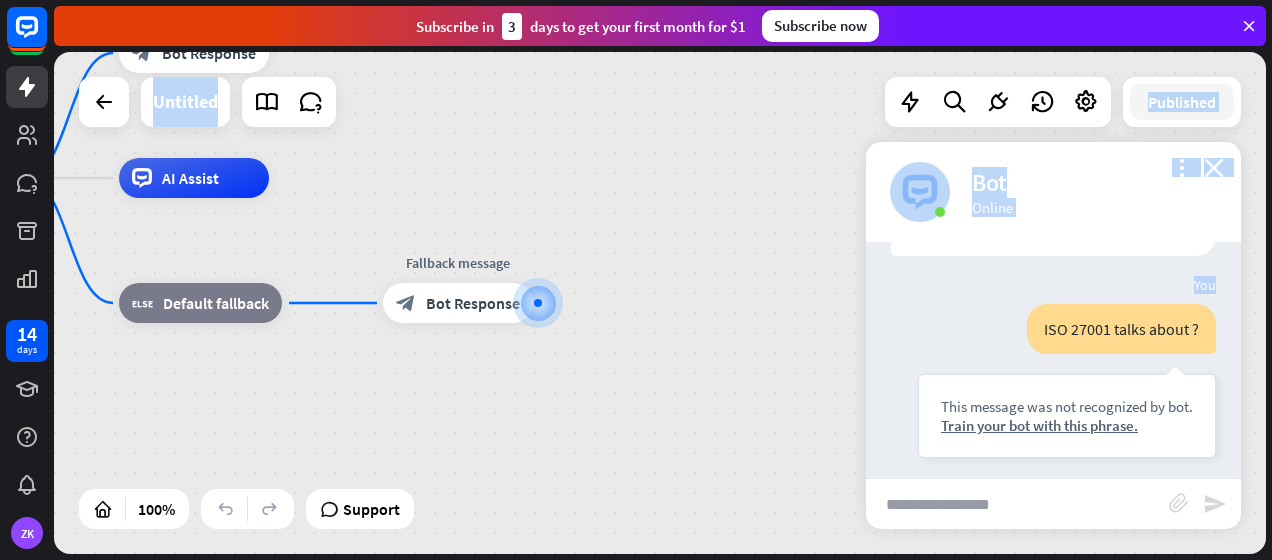 drag, startPoint x: 1030, startPoint y: 325, endPoint x: 1271, endPoint y: 308, distance: 241.59885 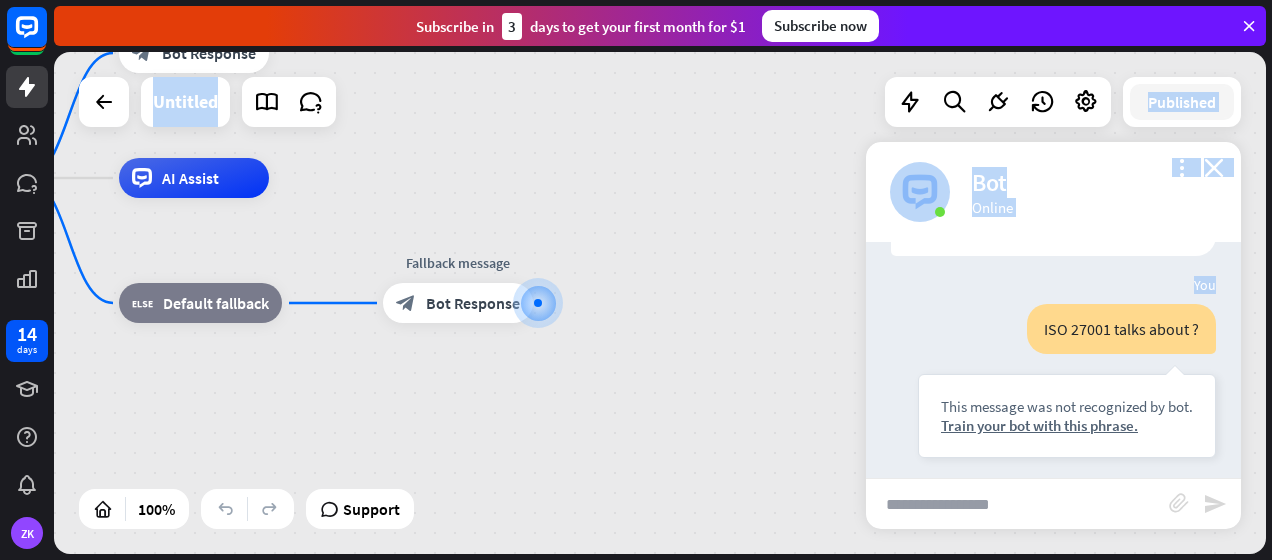 drag, startPoint x: 1271, startPoint y: 308, endPoint x: 1091, endPoint y: 263, distance: 185.53975 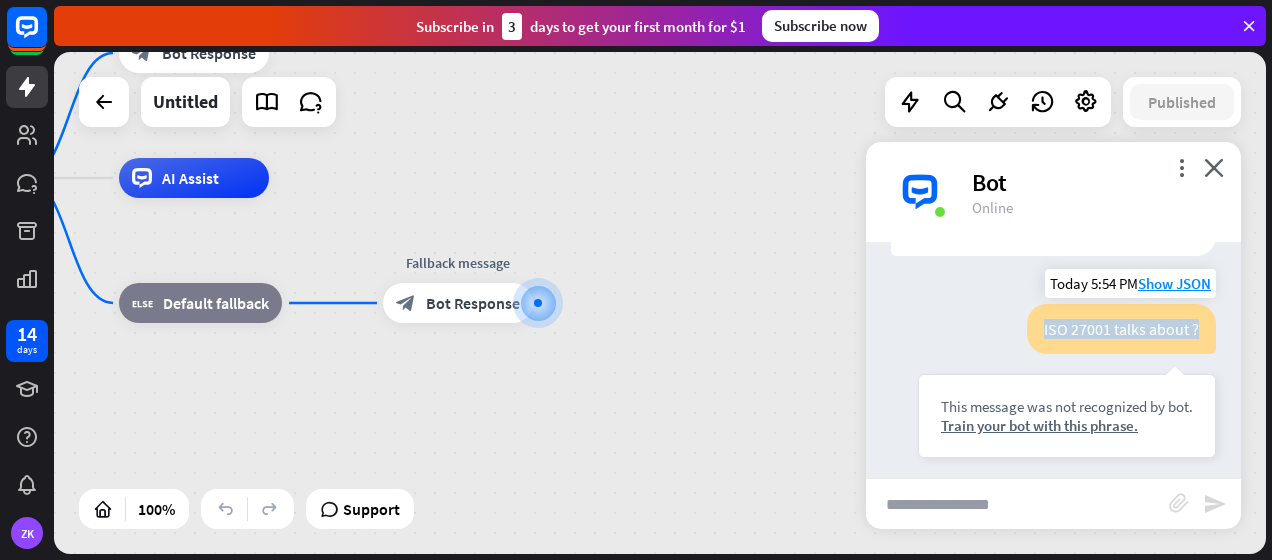 drag, startPoint x: 1180, startPoint y: 330, endPoint x: 1030, endPoint y: 324, distance: 150.11995 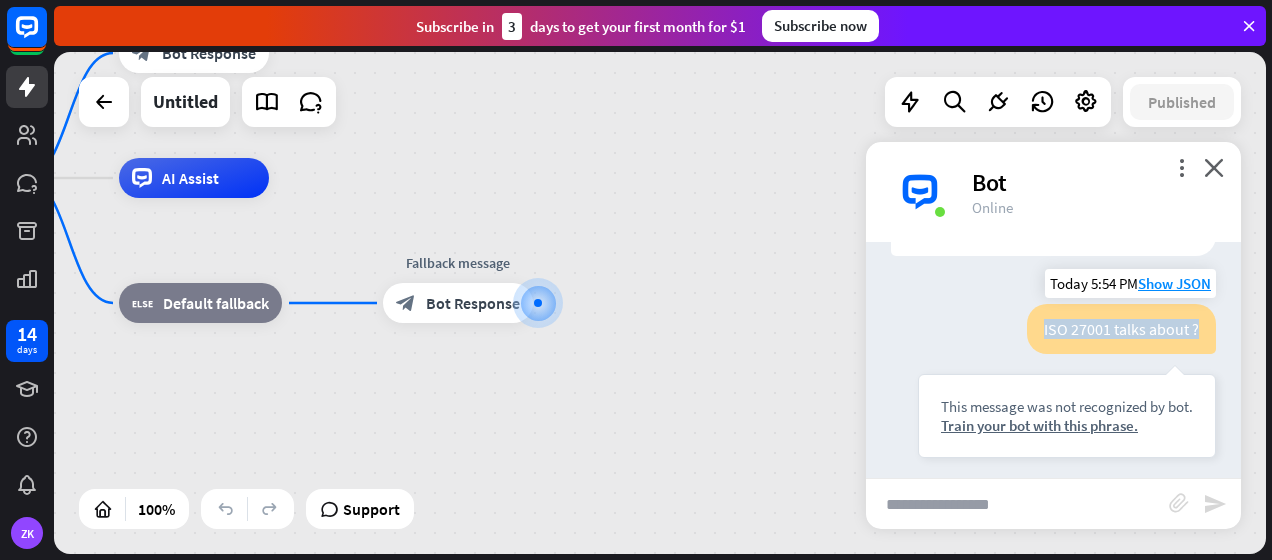 click on "ISO 27001 talks about ?" at bounding box center [1121, 329] 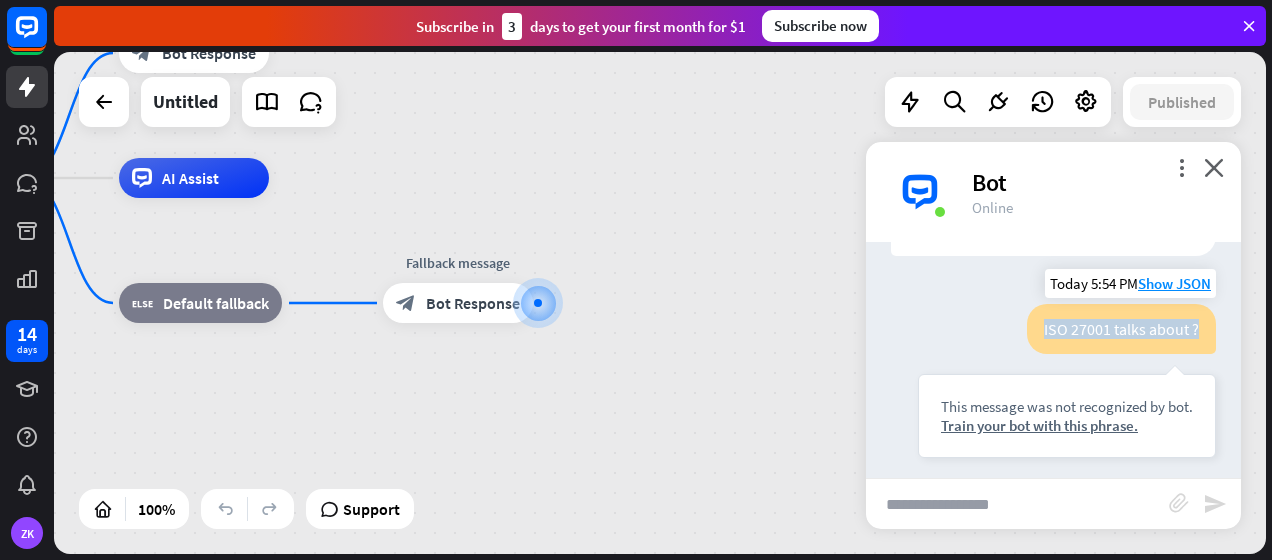 copy on "ISO 27001 talks about ?" 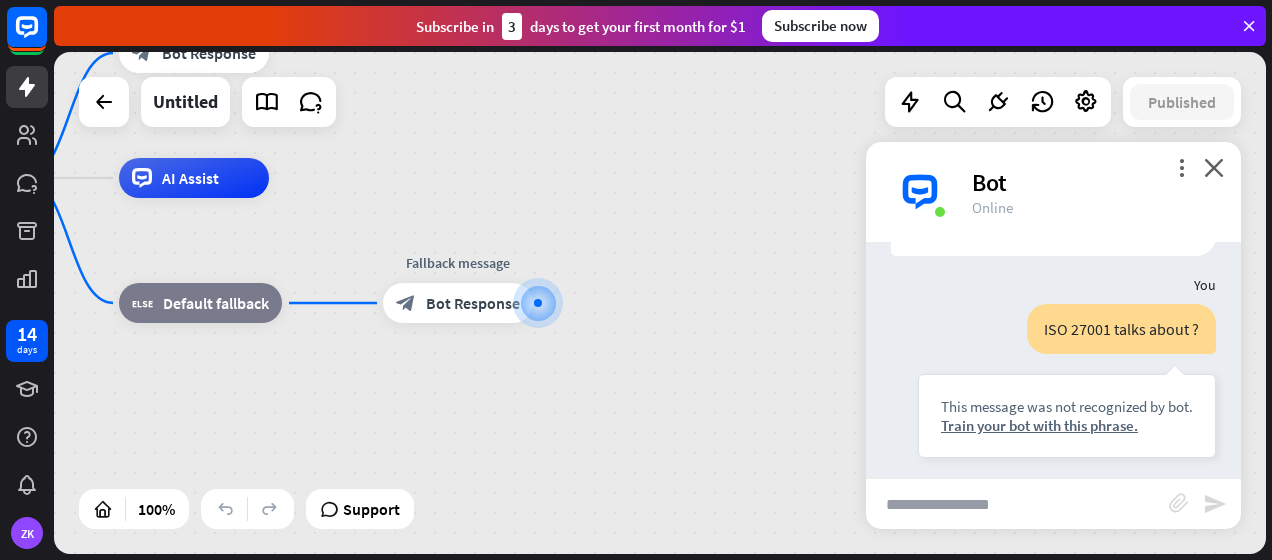 click at bounding box center [1017, 504] 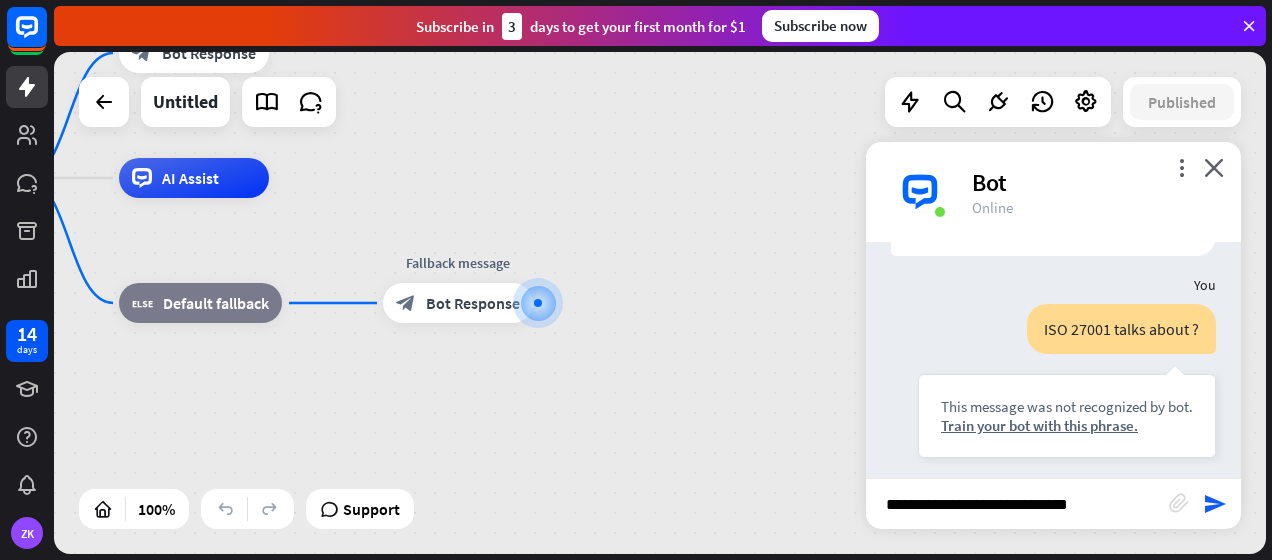 type on "**********" 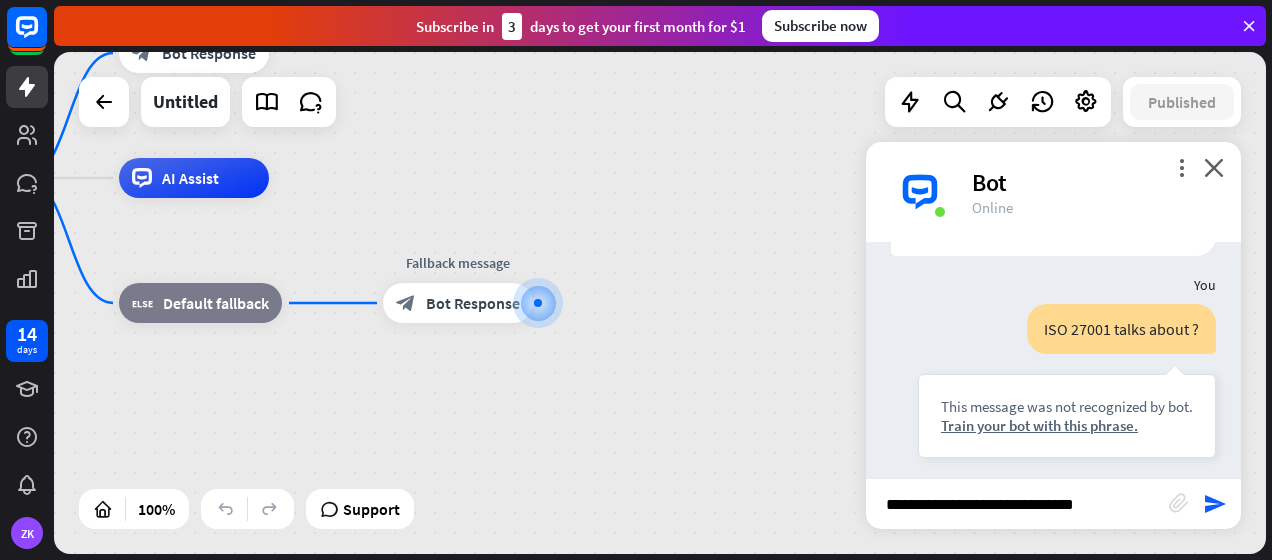 type 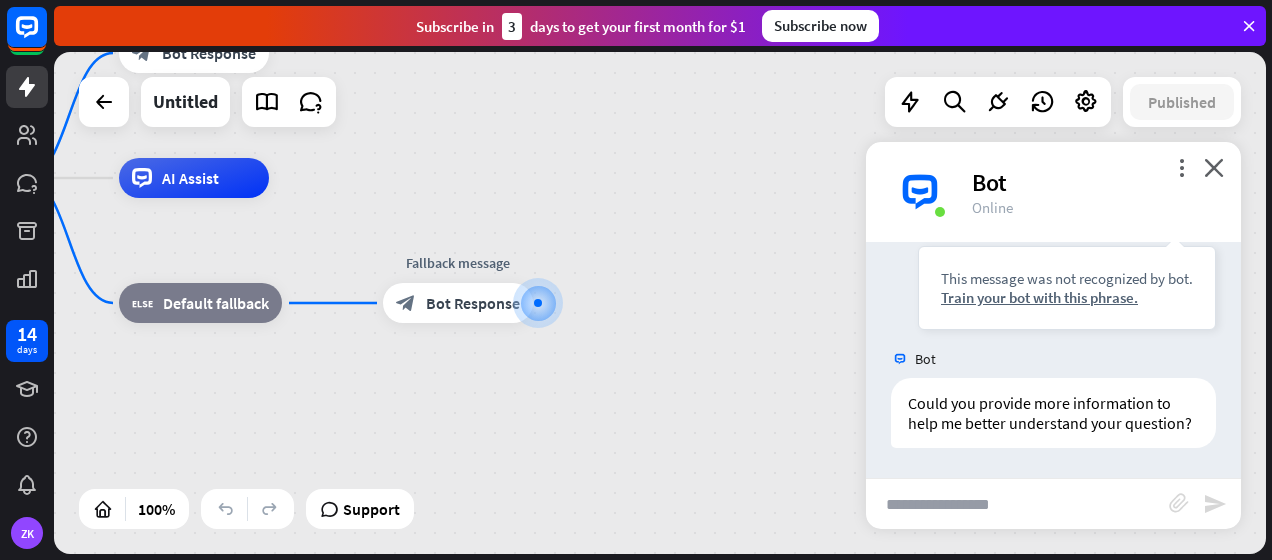 scroll, scrollTop: 899, scrollLeft: 0, axis: vertical 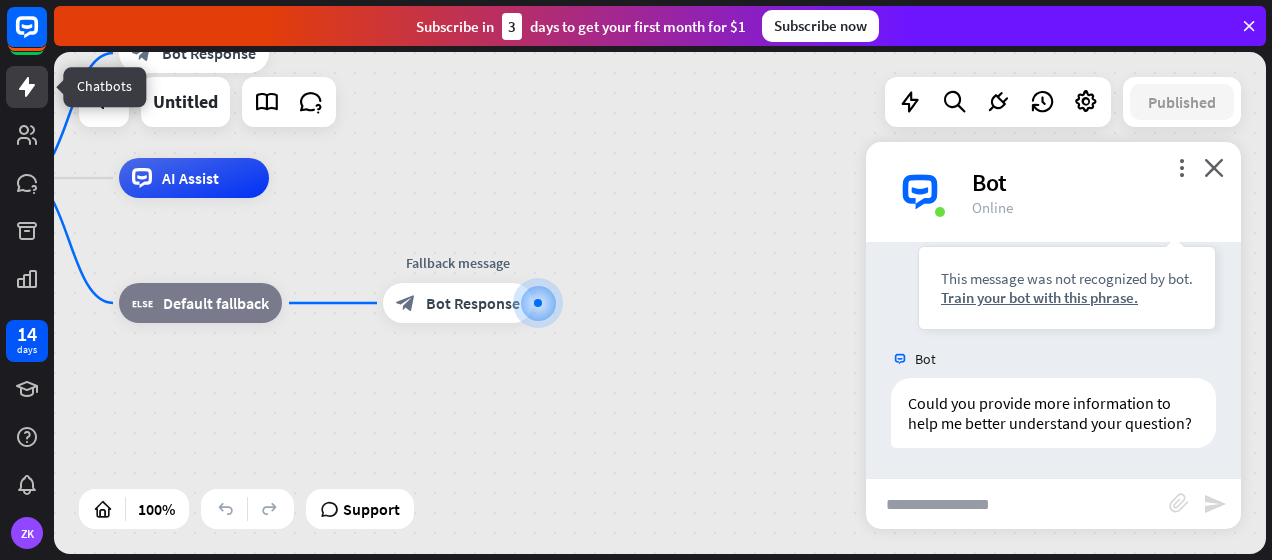 click 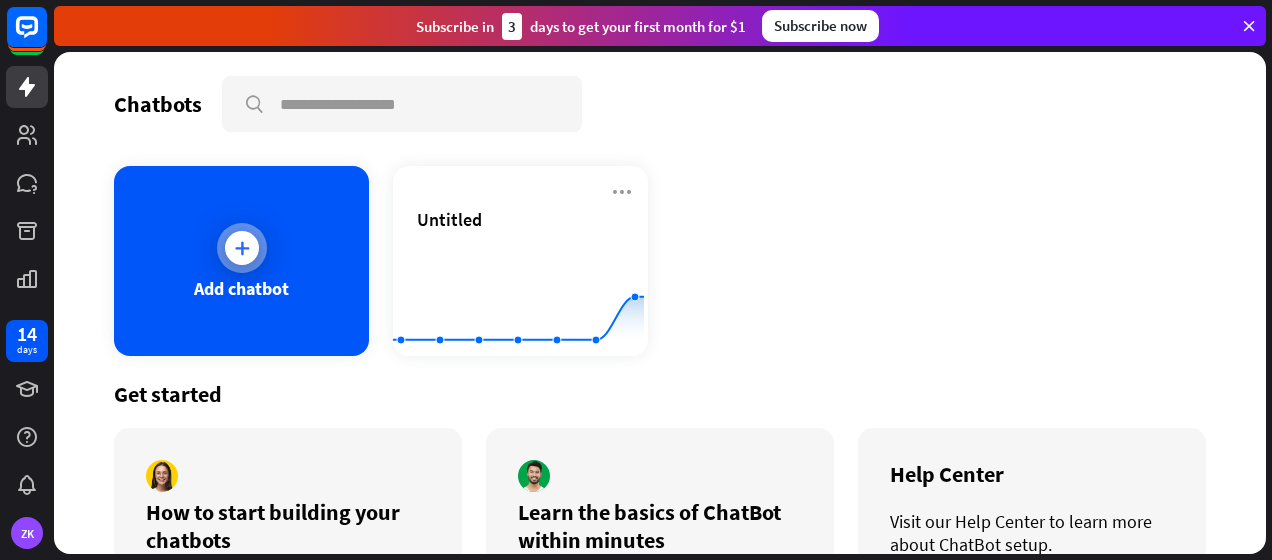 click on "Add chatbot" at bounding box center (241, 288) 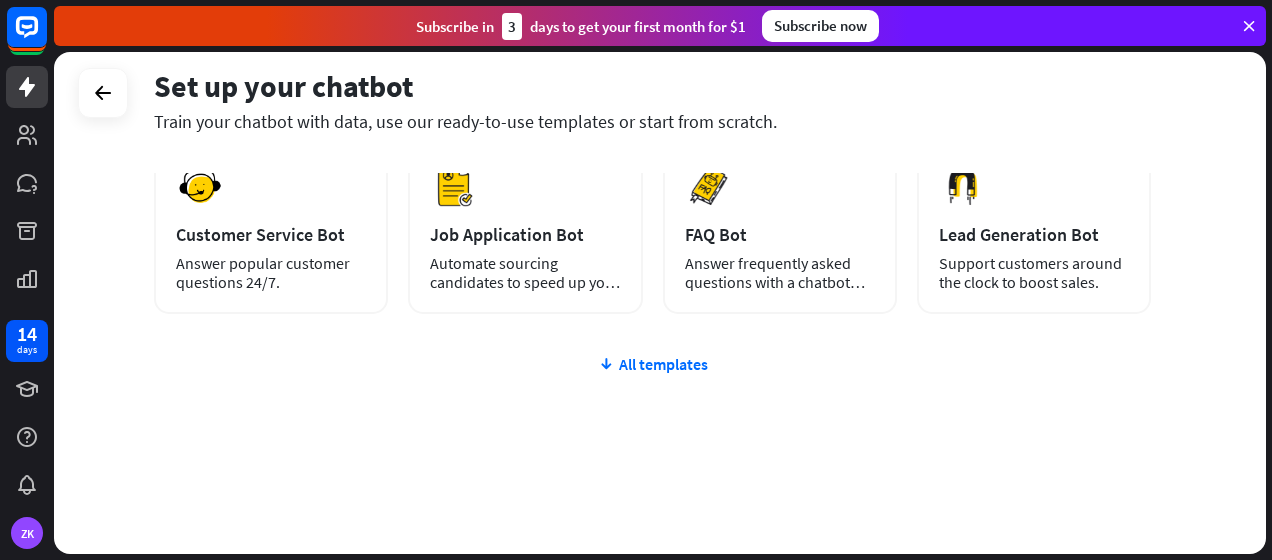 scroll, scrollTop: 0, scrollLeft: 0, axis: both 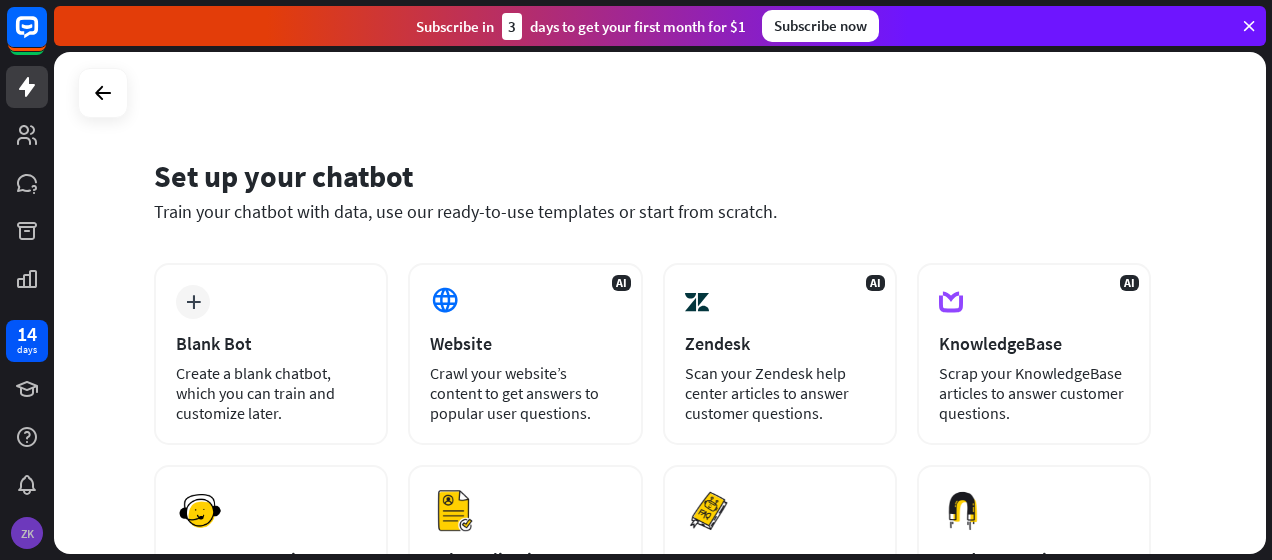 click on "ZK" at bounding box center [27, 533] 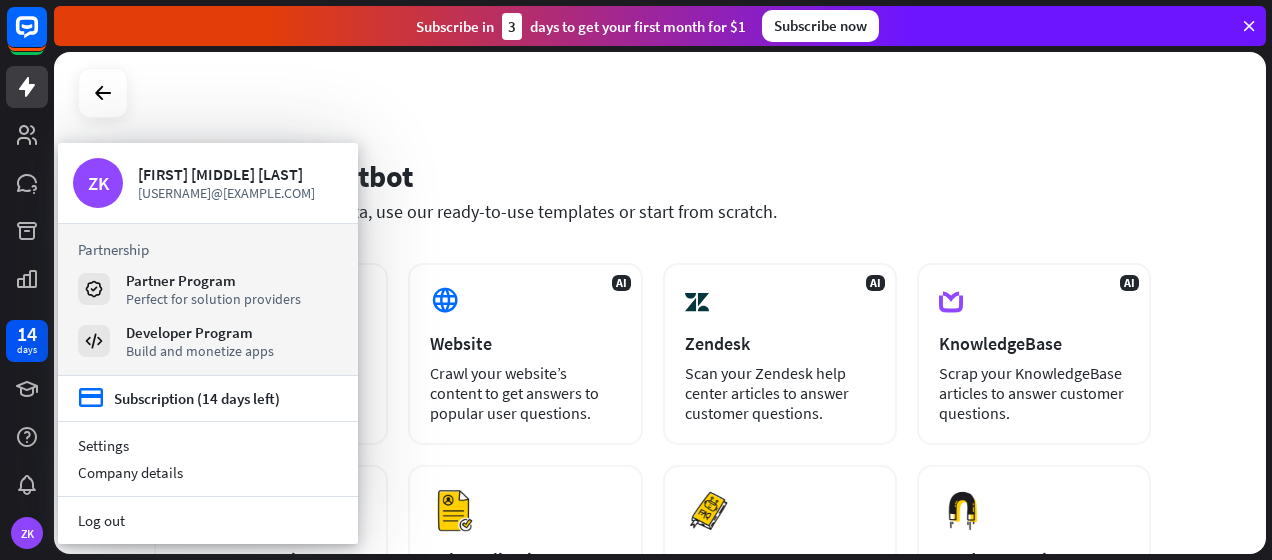 click on "Set up your chatbot
Train your chatbot with data, use our ready-to-use
templates or start from scratch." at bounding box center (652, 202) 